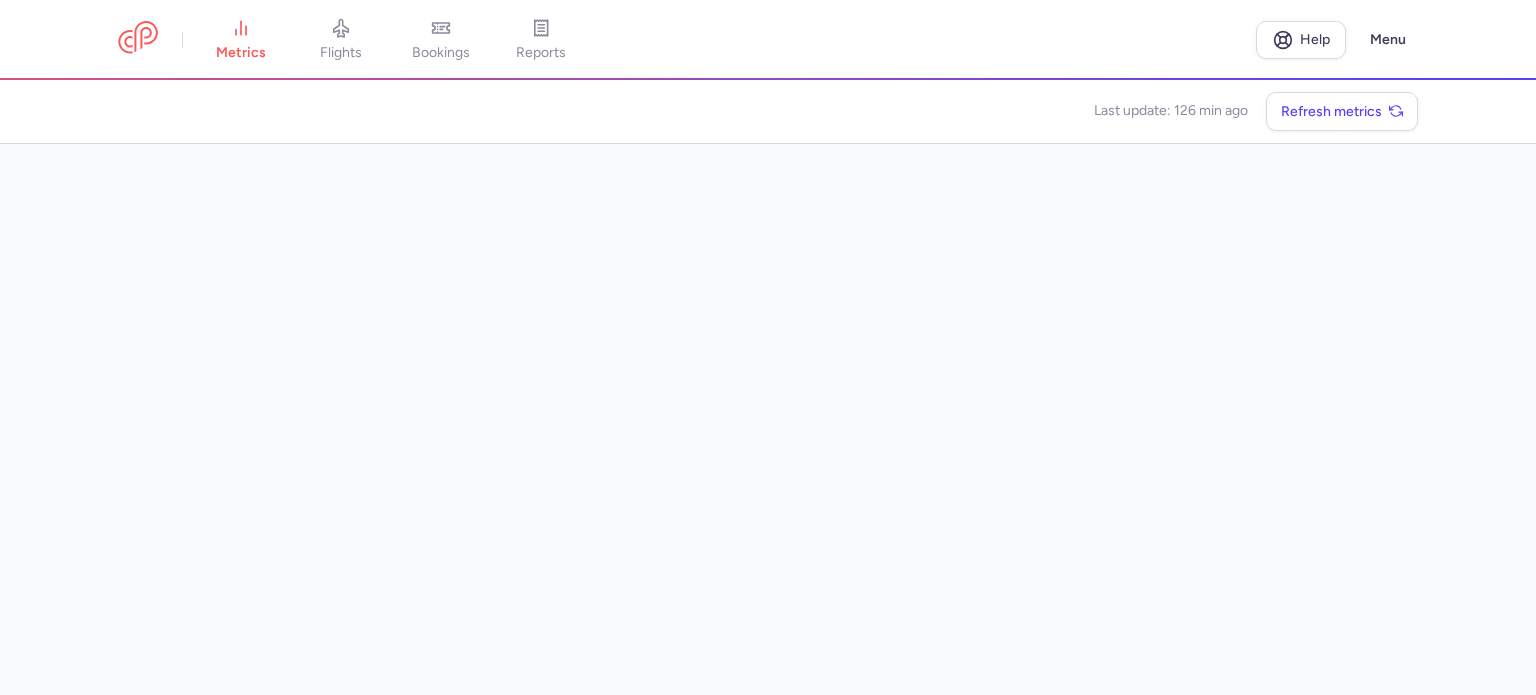 scroll, scrollTop: 0, scrollLeft: 0, axis: both 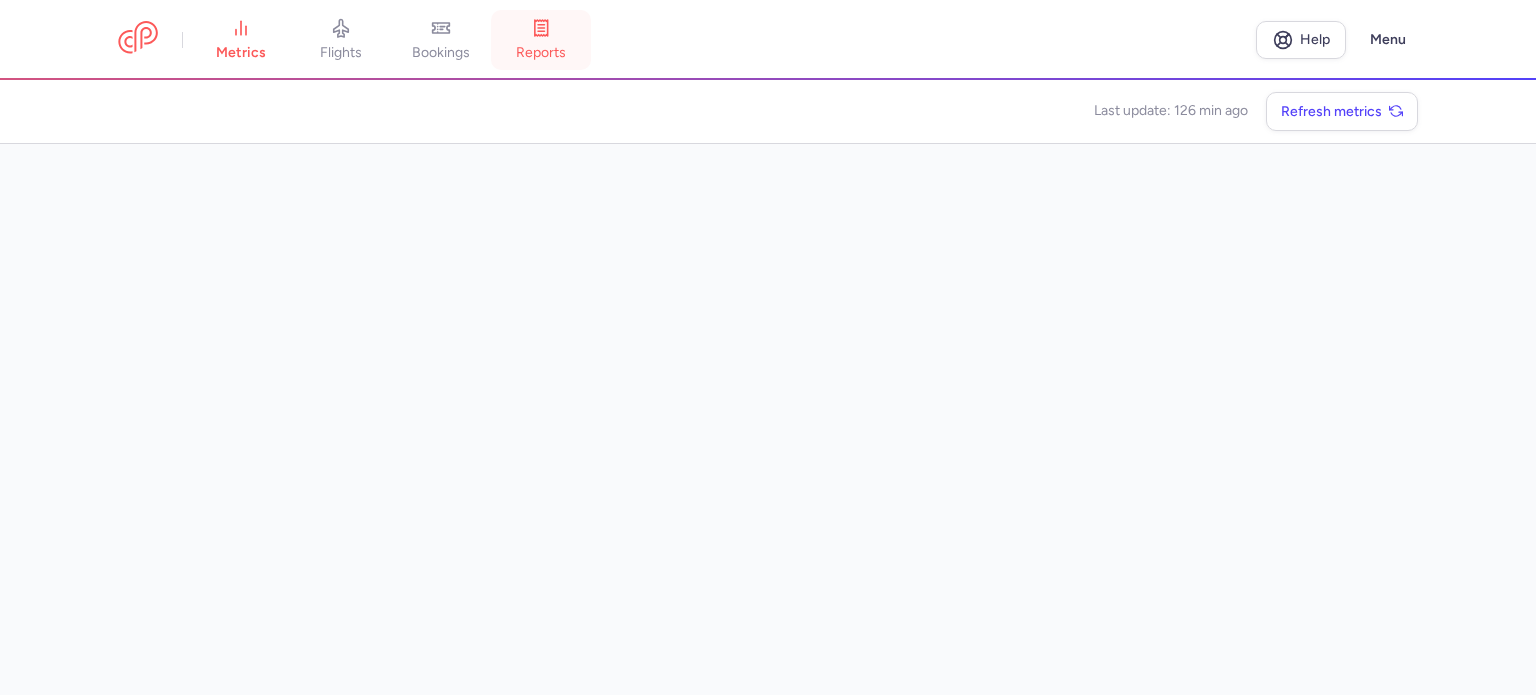 click on "reports" at bounding box center (541, 40) 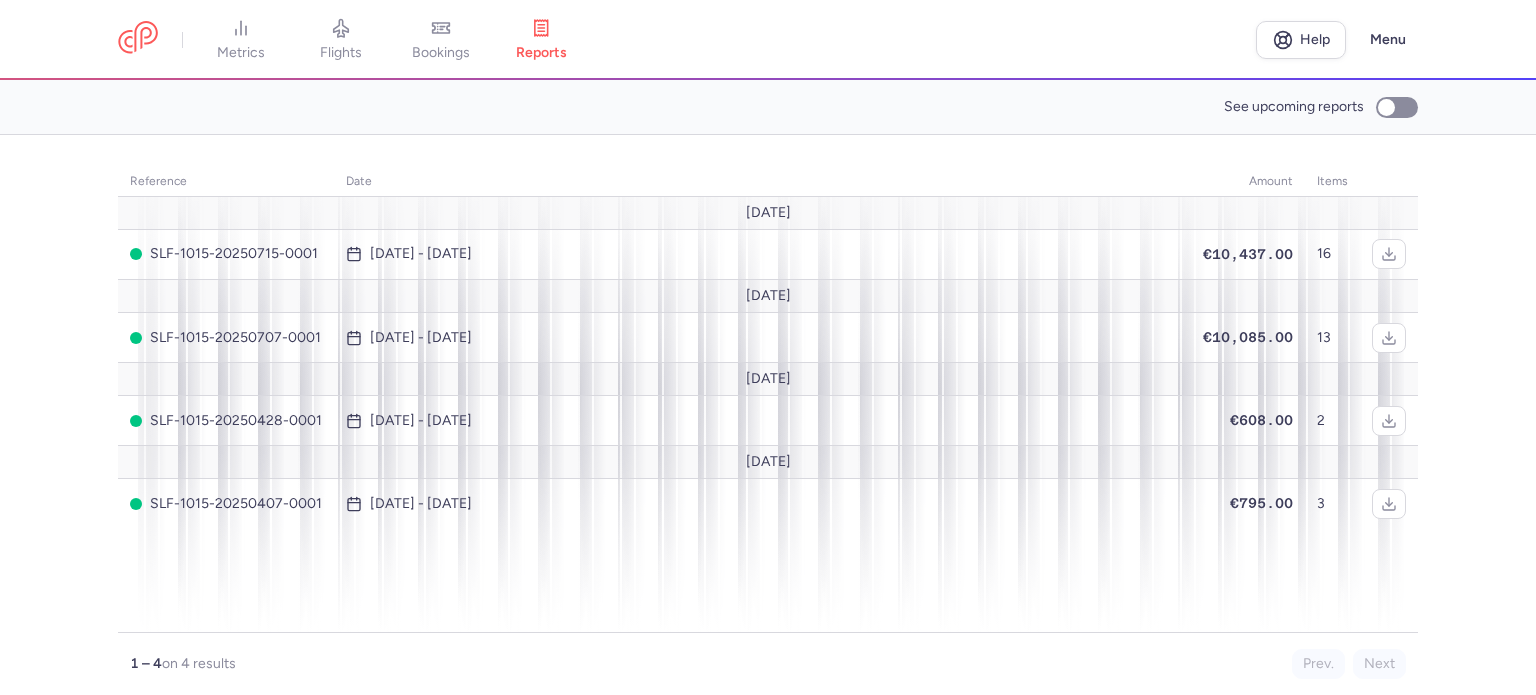 scroll, scrollTop: 0, scrollLeft: 0, axis: both 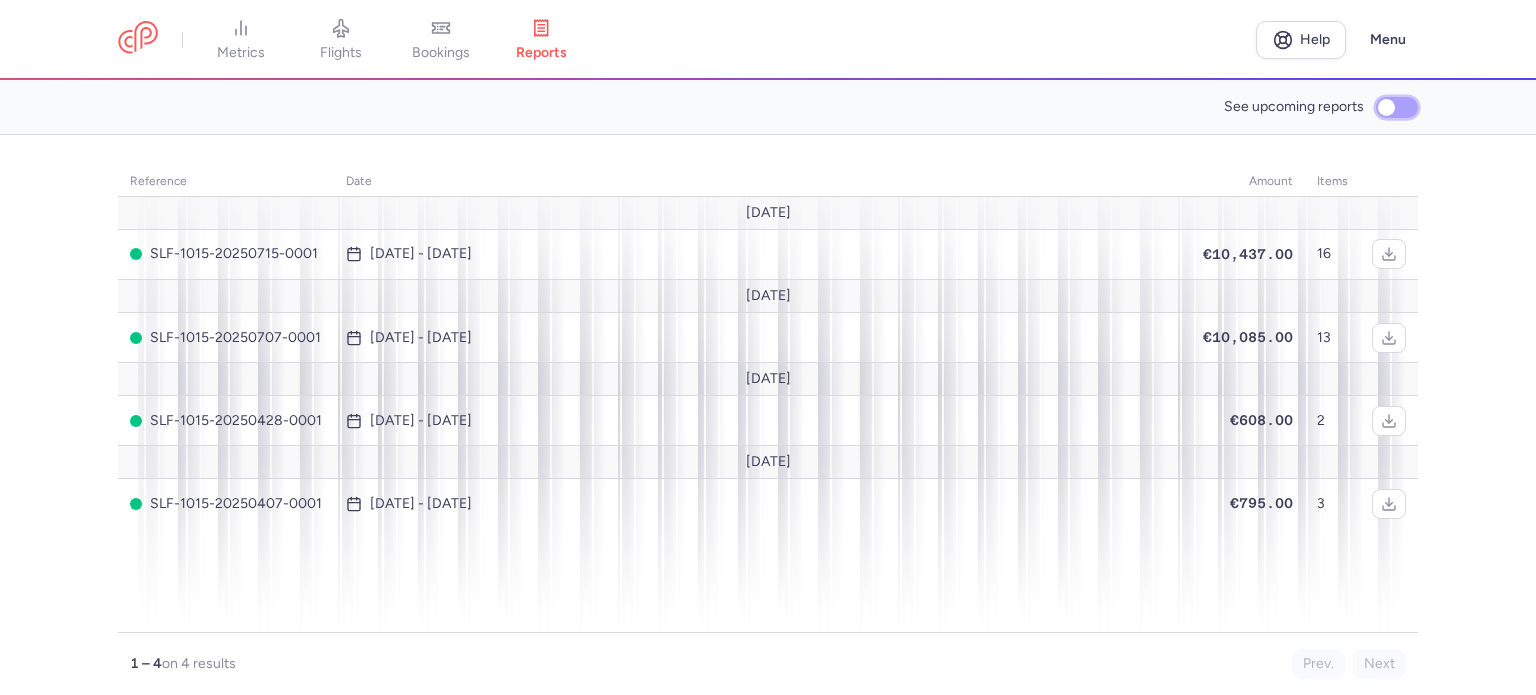 click on "See upcoming reports" at bounding box center (1397, 107) 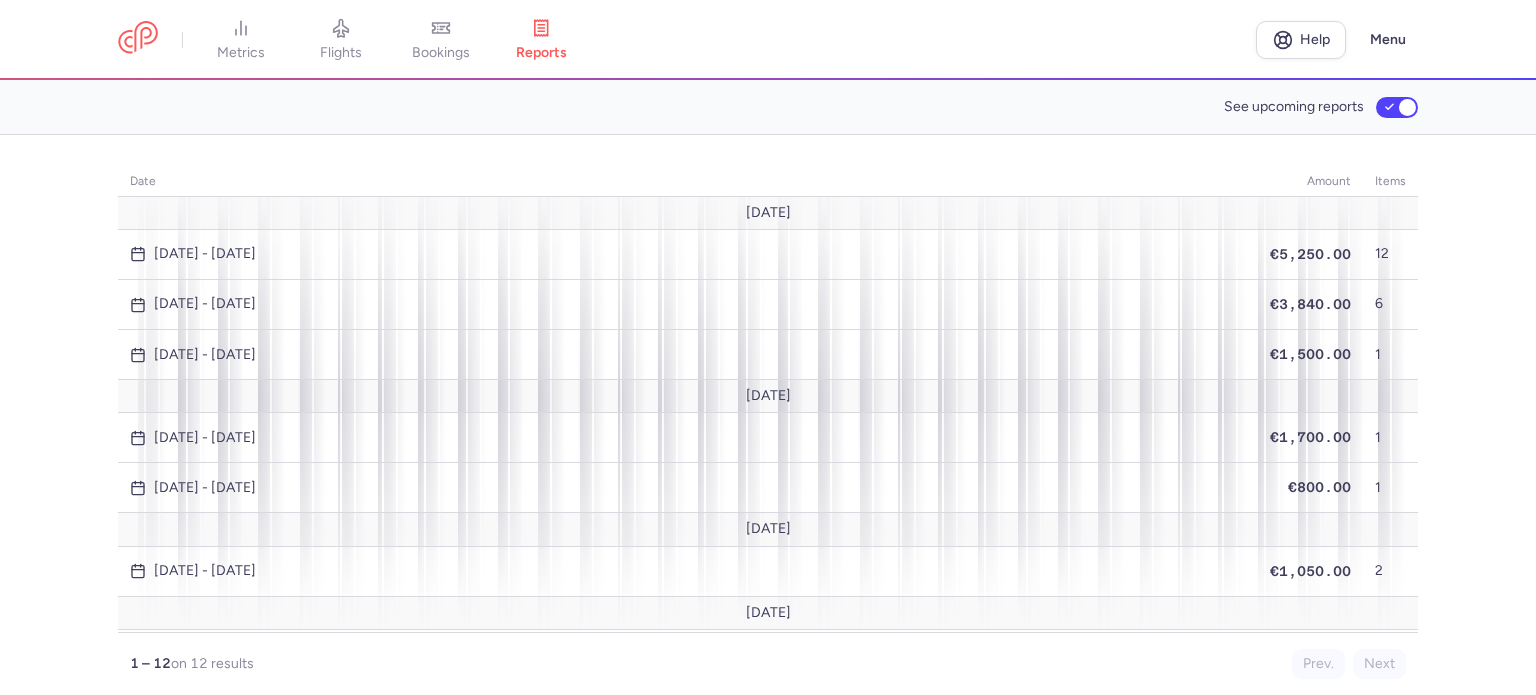 click on "date amount items July 25 [DATE] - [DATE] €5,250.00 12 [DATE] - [DATE] €3,840.00 6 [DATE] - [DATE] €1,500.00 [DATE] [DATE] - [DATE] €1,700.00 1 [DATE] - [DATE] €800.00 [DATE] [DATE] - [DATE] €1,050.00 [DATE] [DATE] - [DATE] €12,900.00 14 [DATE] - [DATE] €2,575.00 3 1 – 12  on 12 results Prev. Next Download report" at bounding box center (768, 415) 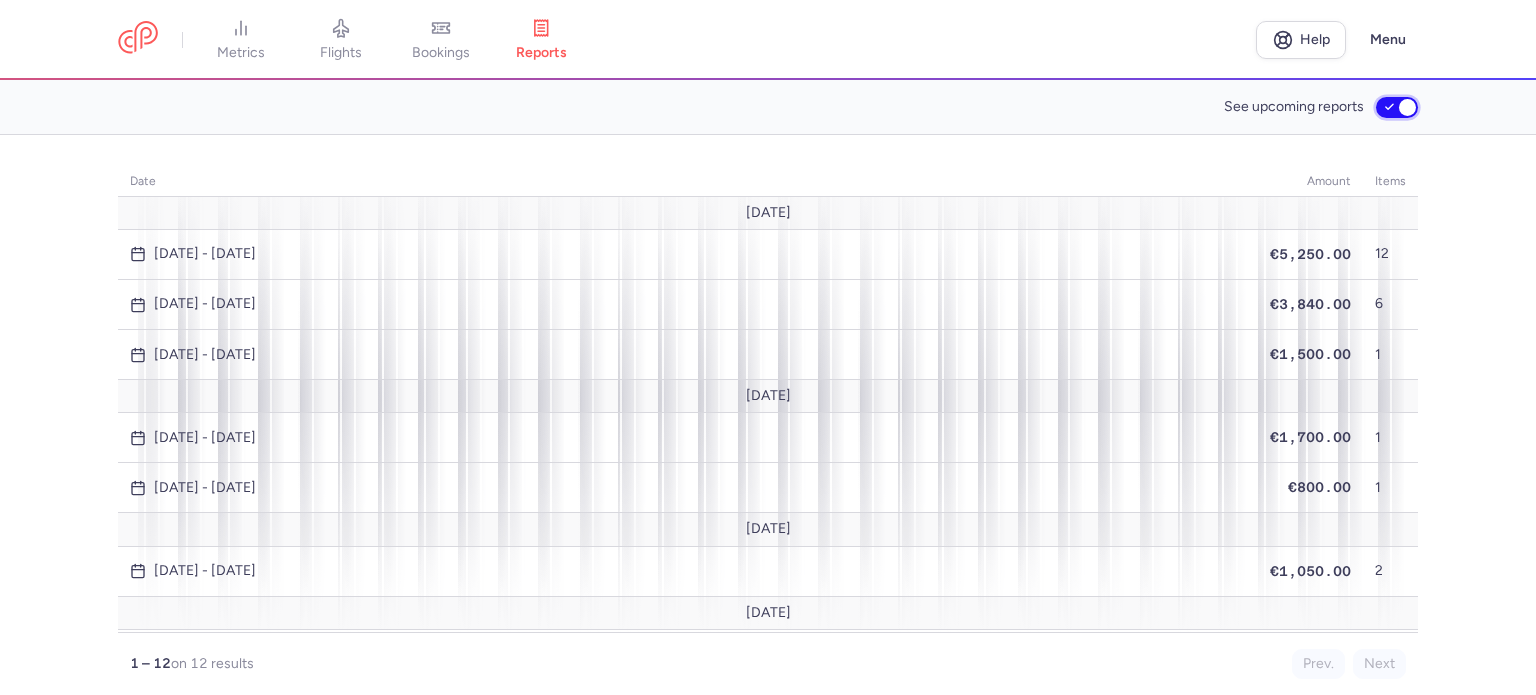 click on "See upcoming reports" at bounding box center (1397, 107) 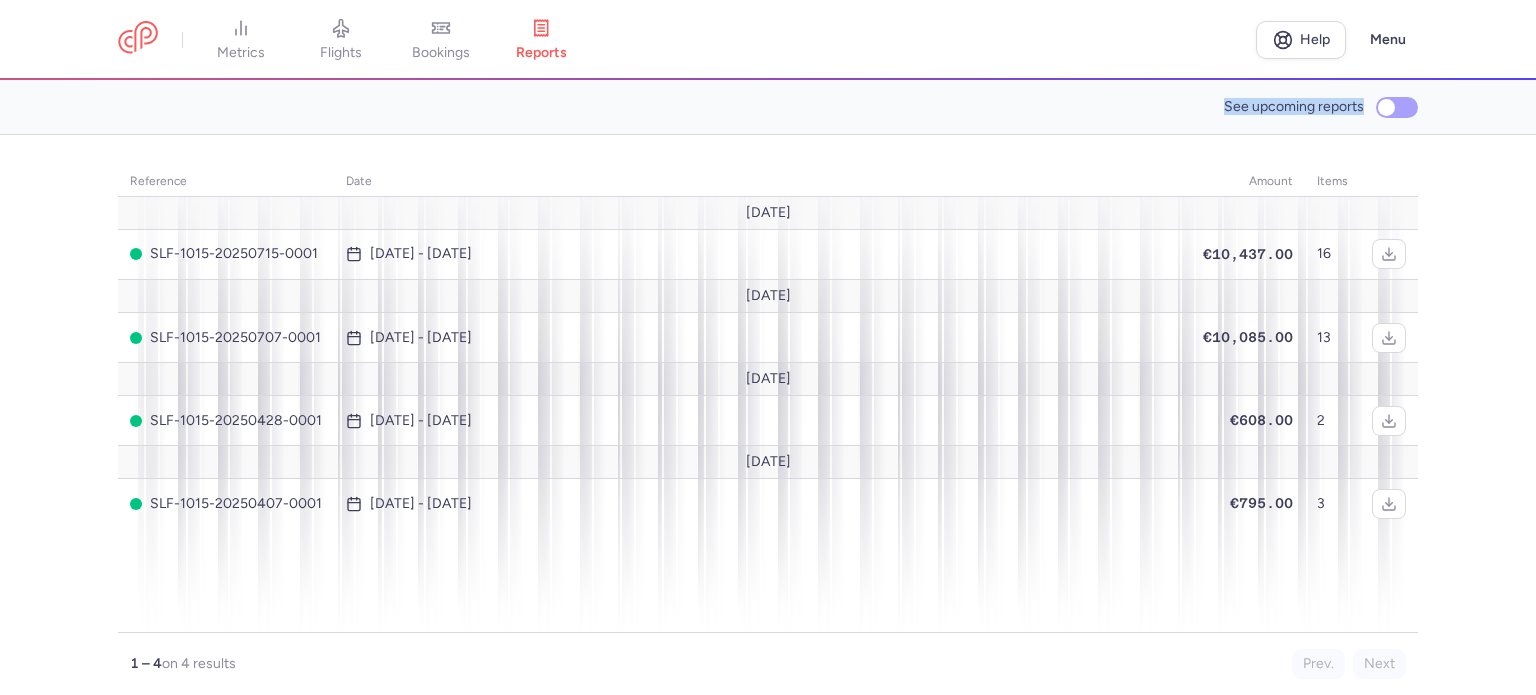 drag, startPoint x: 1220, startPoint y: 106, endPoint x: 1364, endPoint y: 109, distance: 144.03125 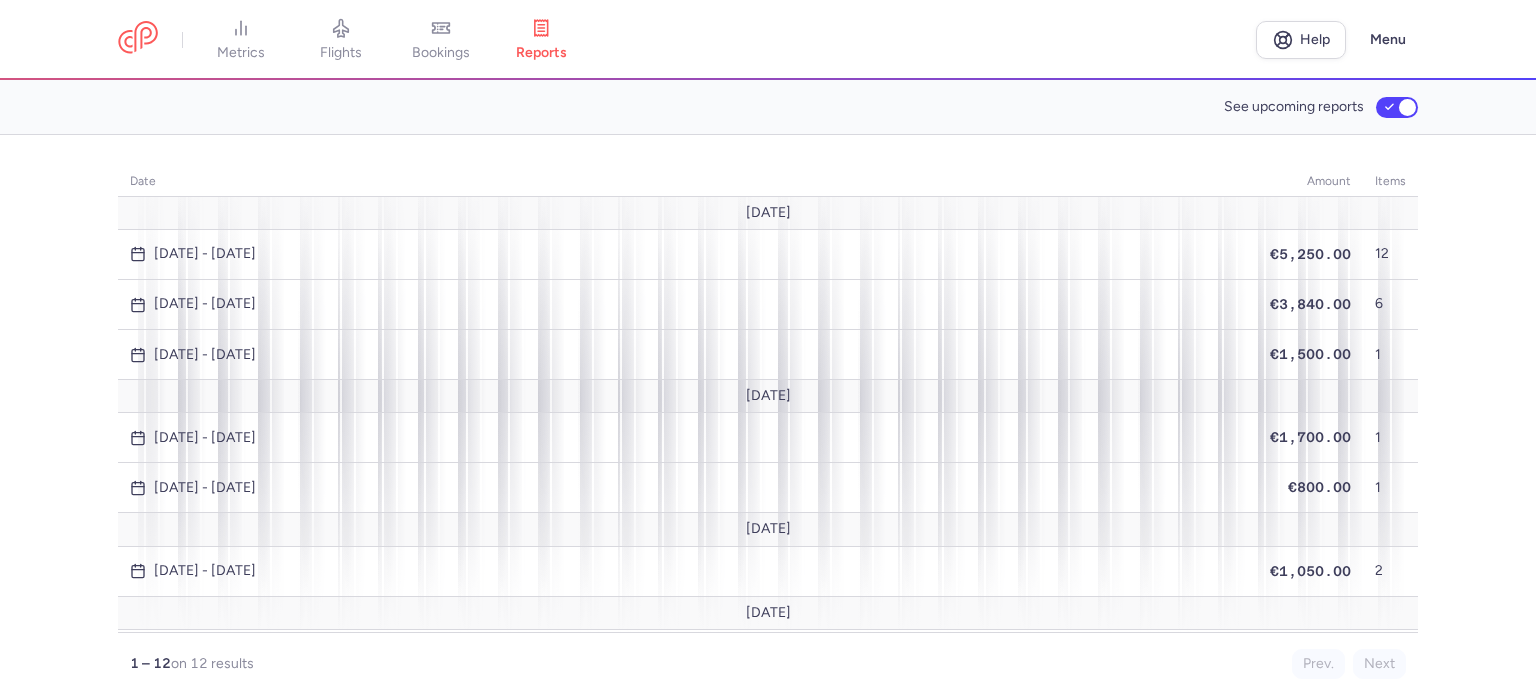 click on "See upcoming reports" at bounding box center (768, 107) 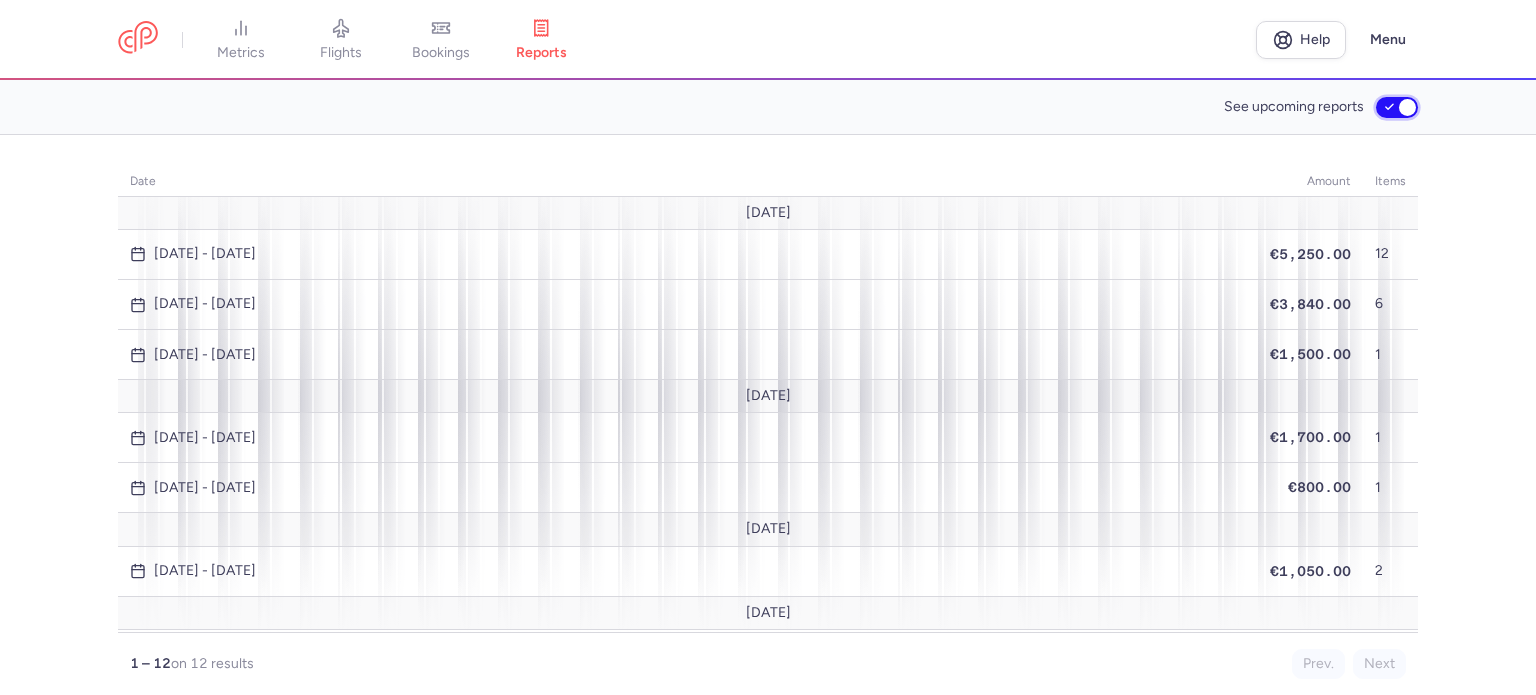 click on "See upcoming reports" at bounding box center [1397, 107] 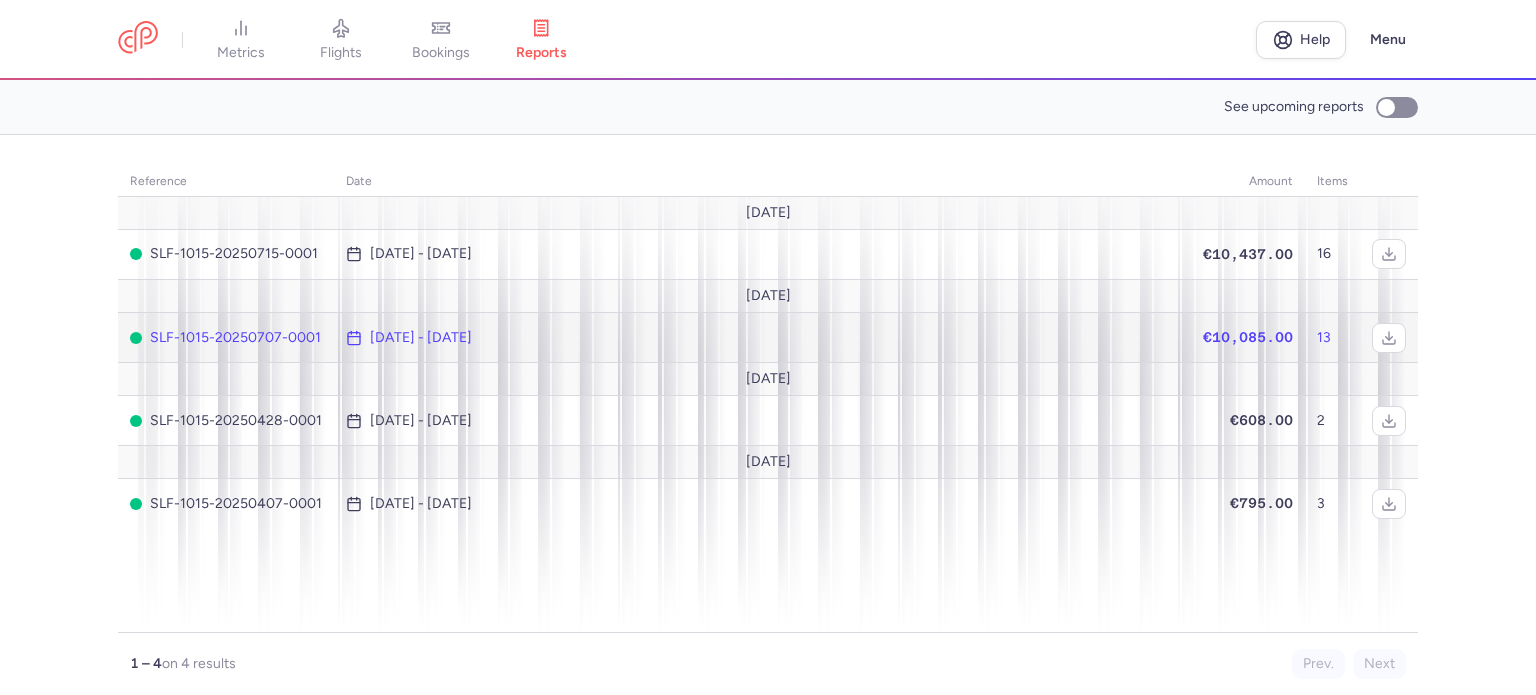 click on "Jun 30, 2025 - Jul 7, 2025" 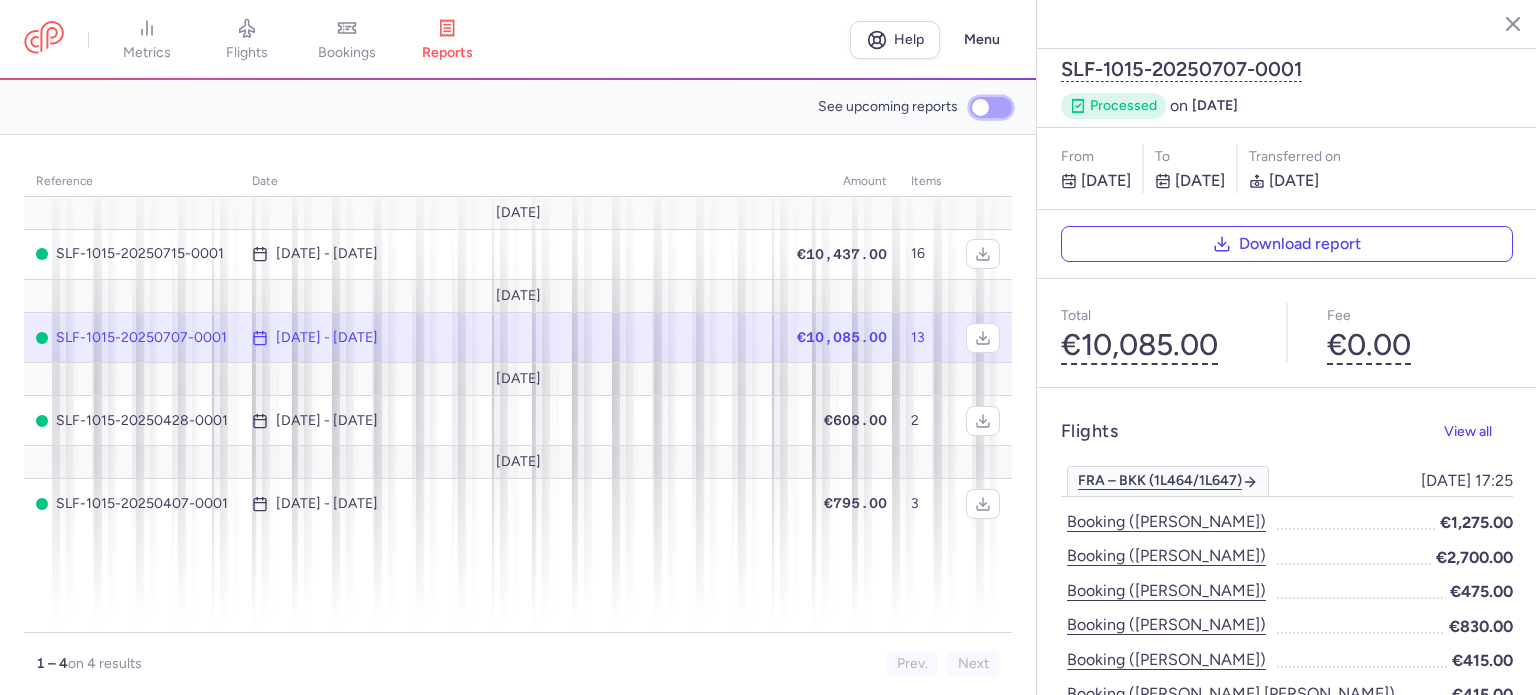 click on "See upcoming reports" at bounding box center (991, 107) 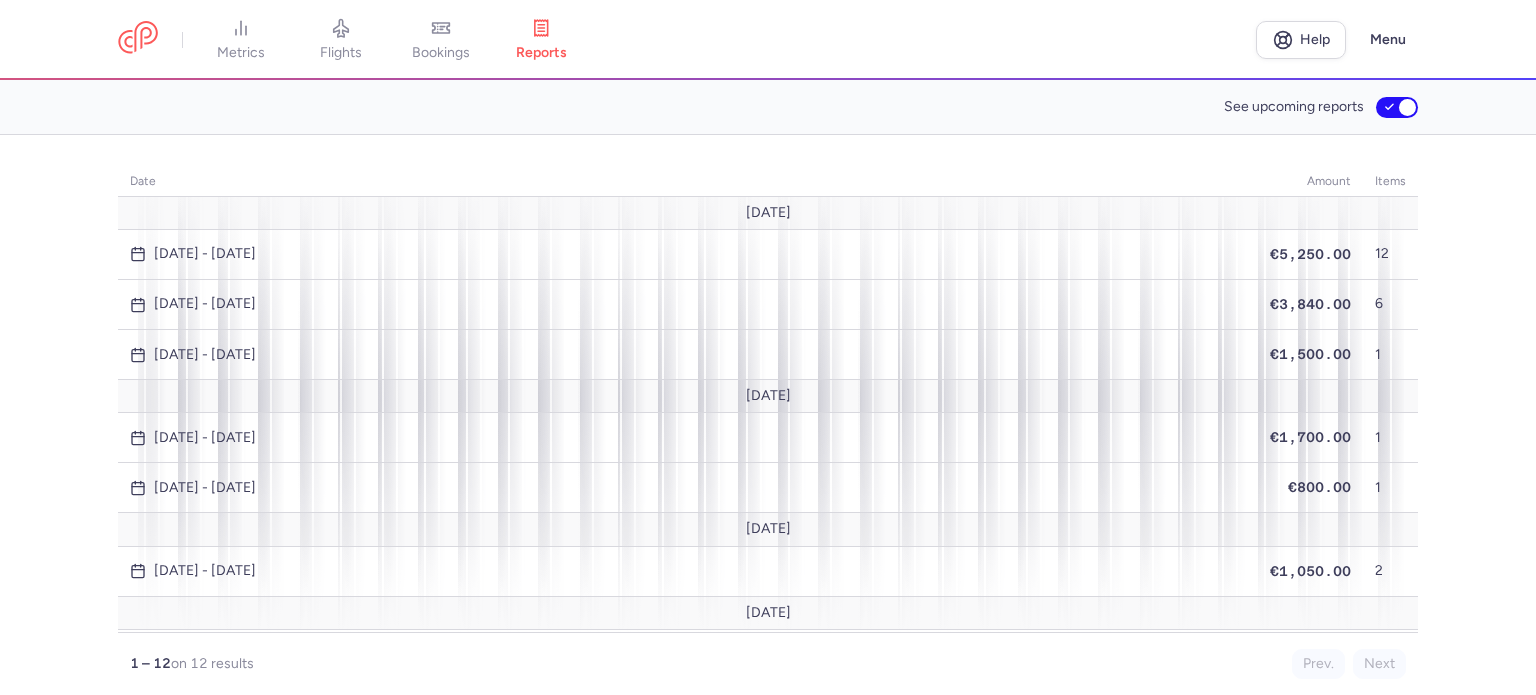 click on "See upcoming reports" at bounding box center (768, 107) 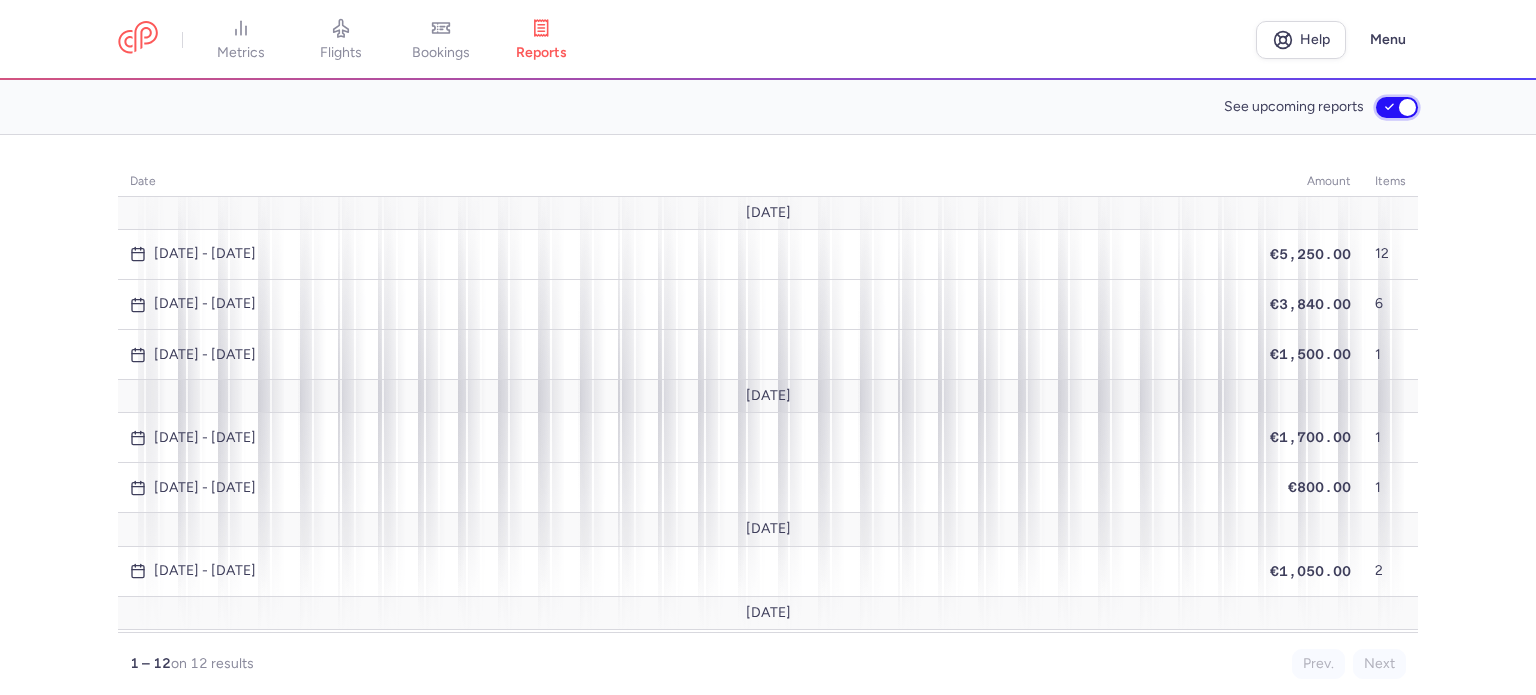 click on "See upcoming reports" at bounding box center [1397, 107] 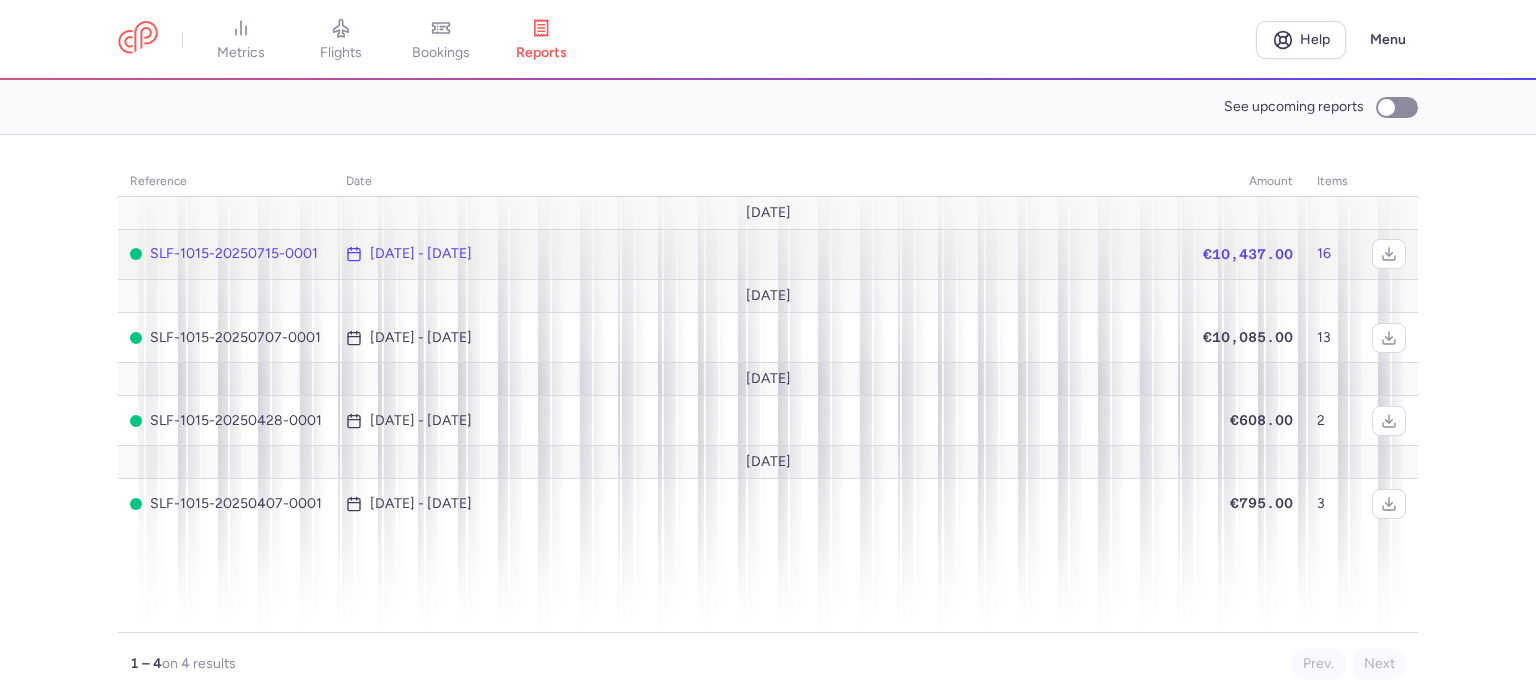 click on "Jul 7, 2025 - Jul 14, 2025" 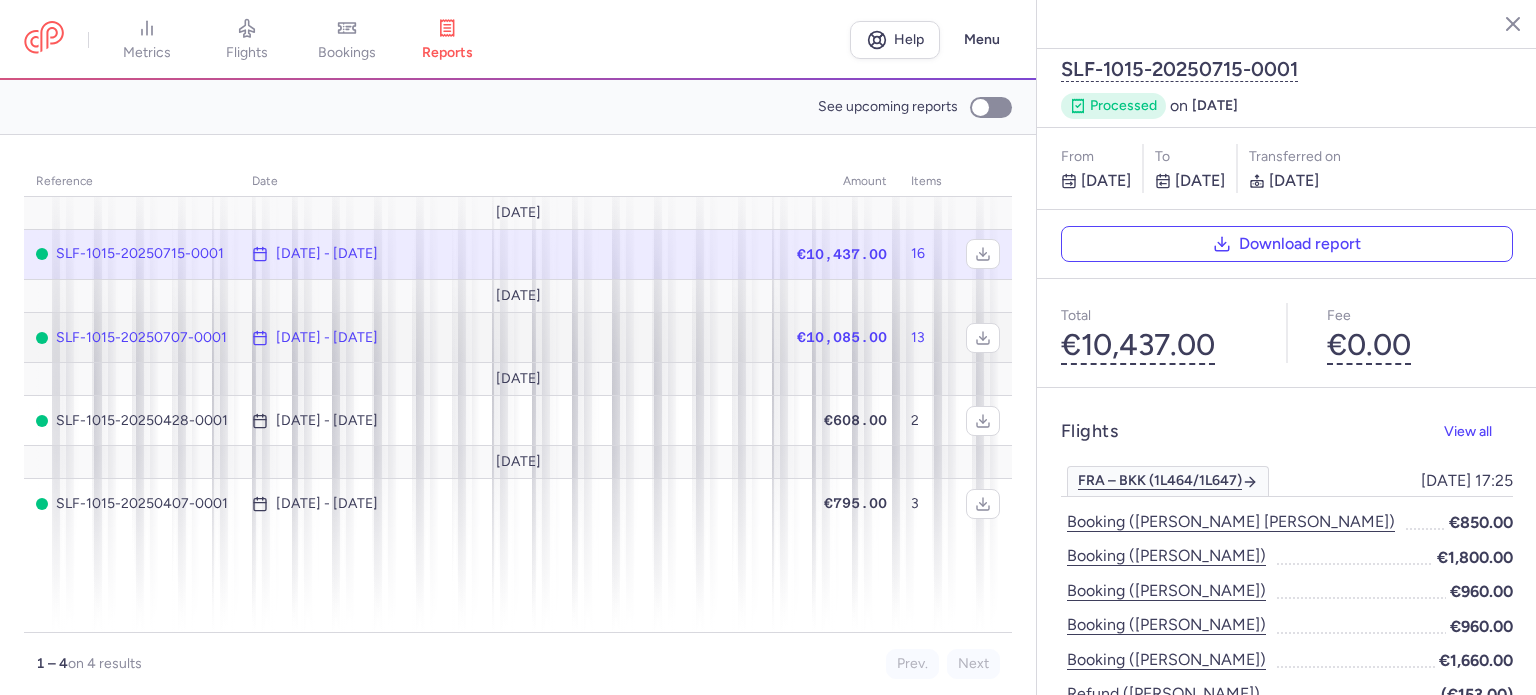 click on "Jun 30, 2025 - Jul 7, 2025" 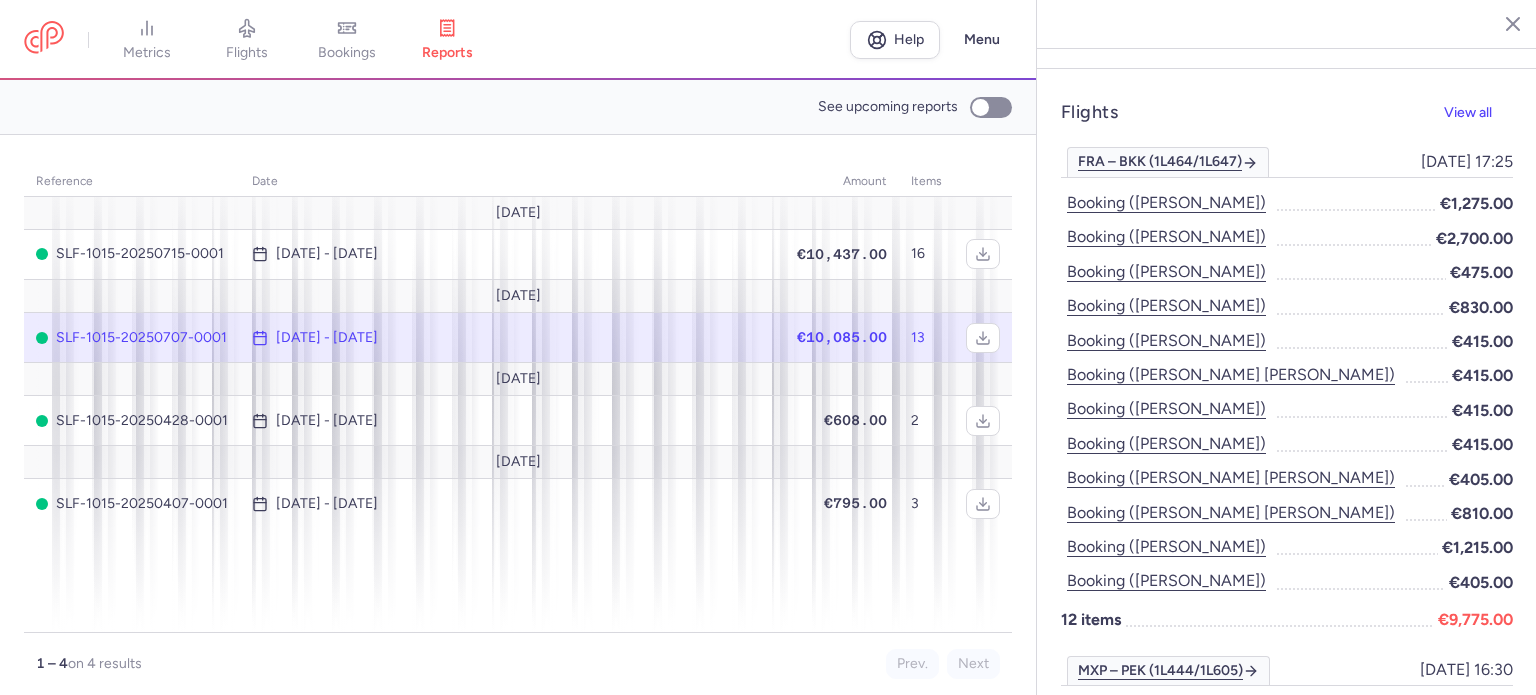 scroll, scrollTop: 284, scrollLeft: 0, axis: vertical 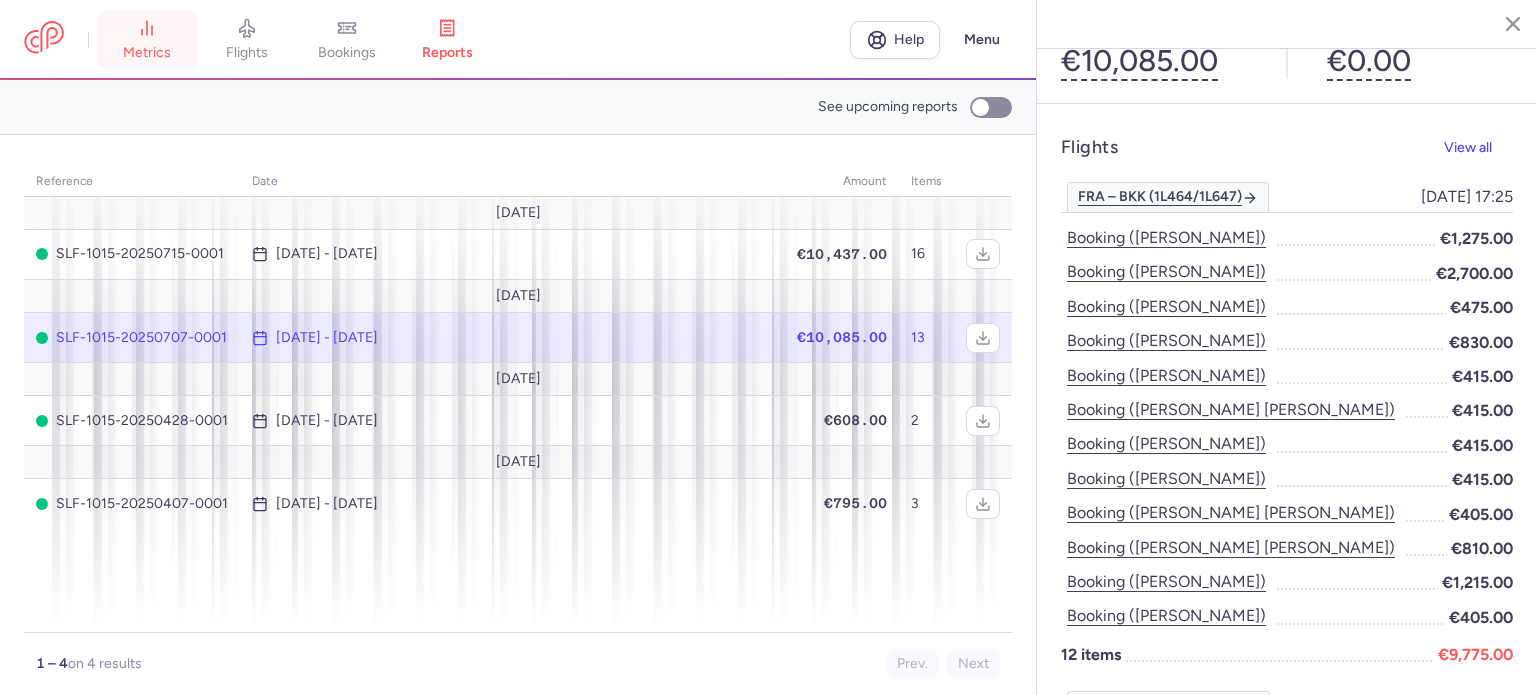 click on "metrics" at bounding box center (147, 53) 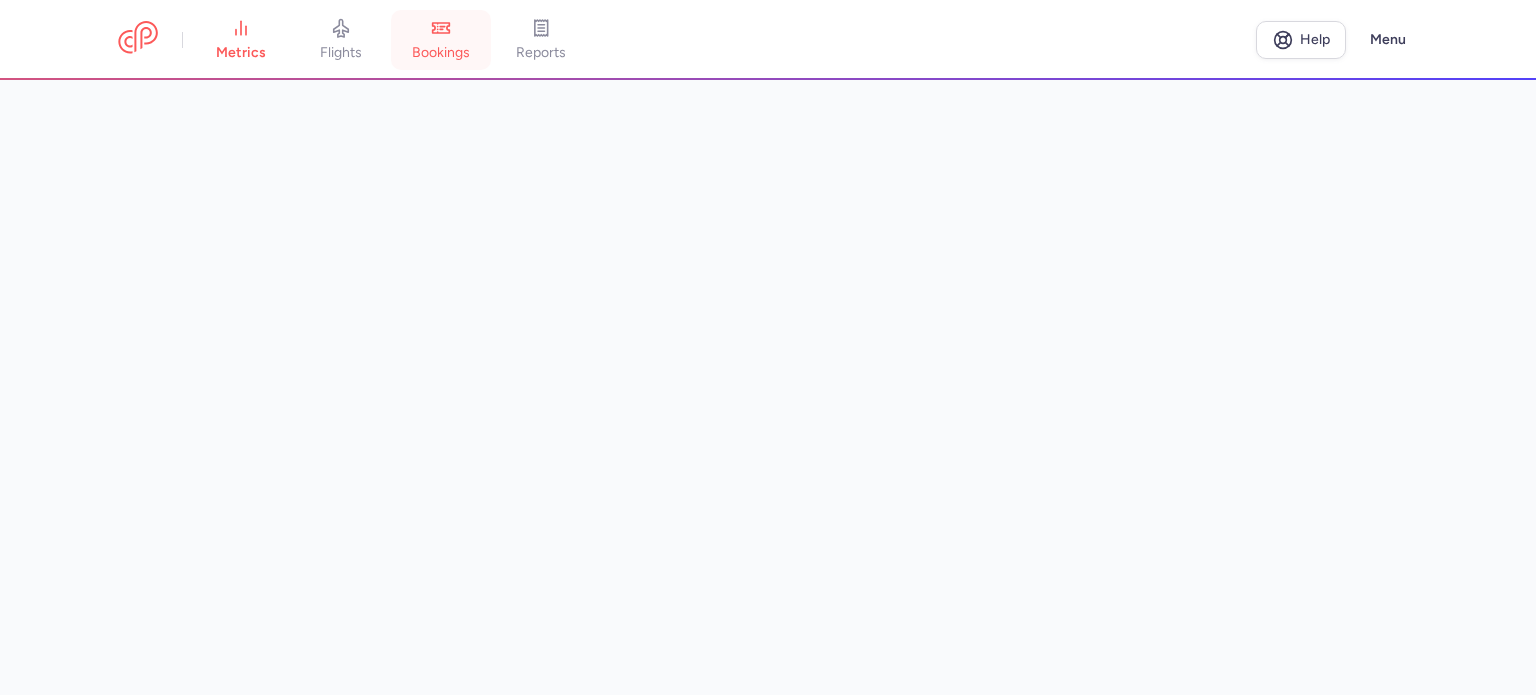 click on "bookings" at bounding box center [441, 40] 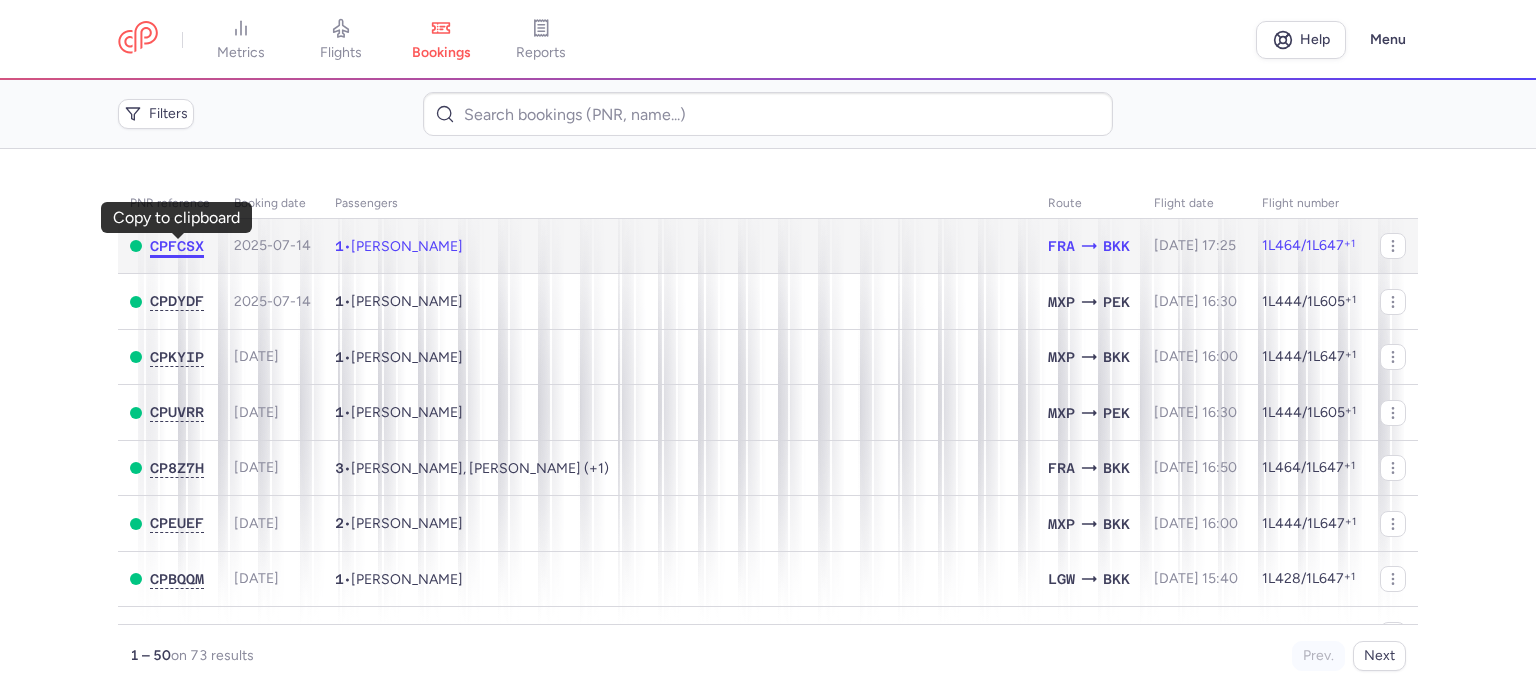 click on "CPFCSX" 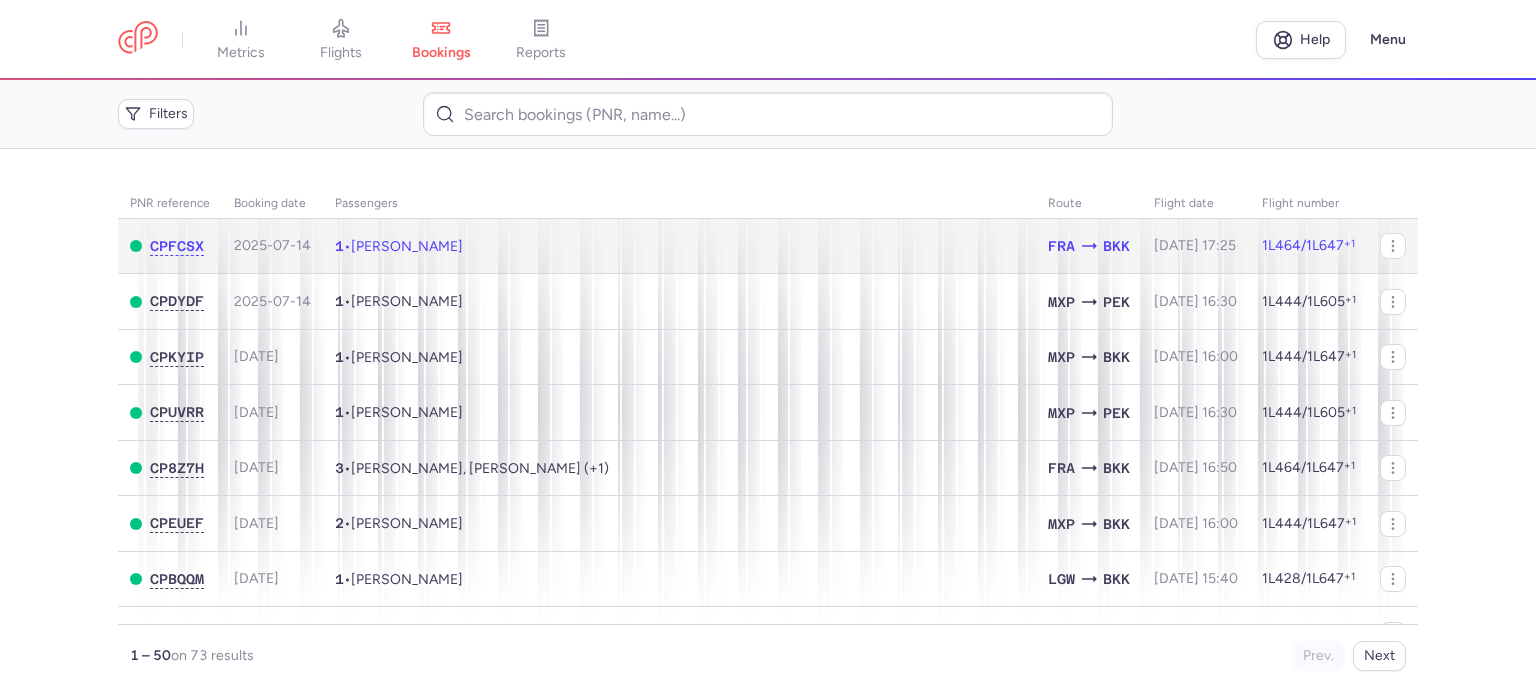 type 